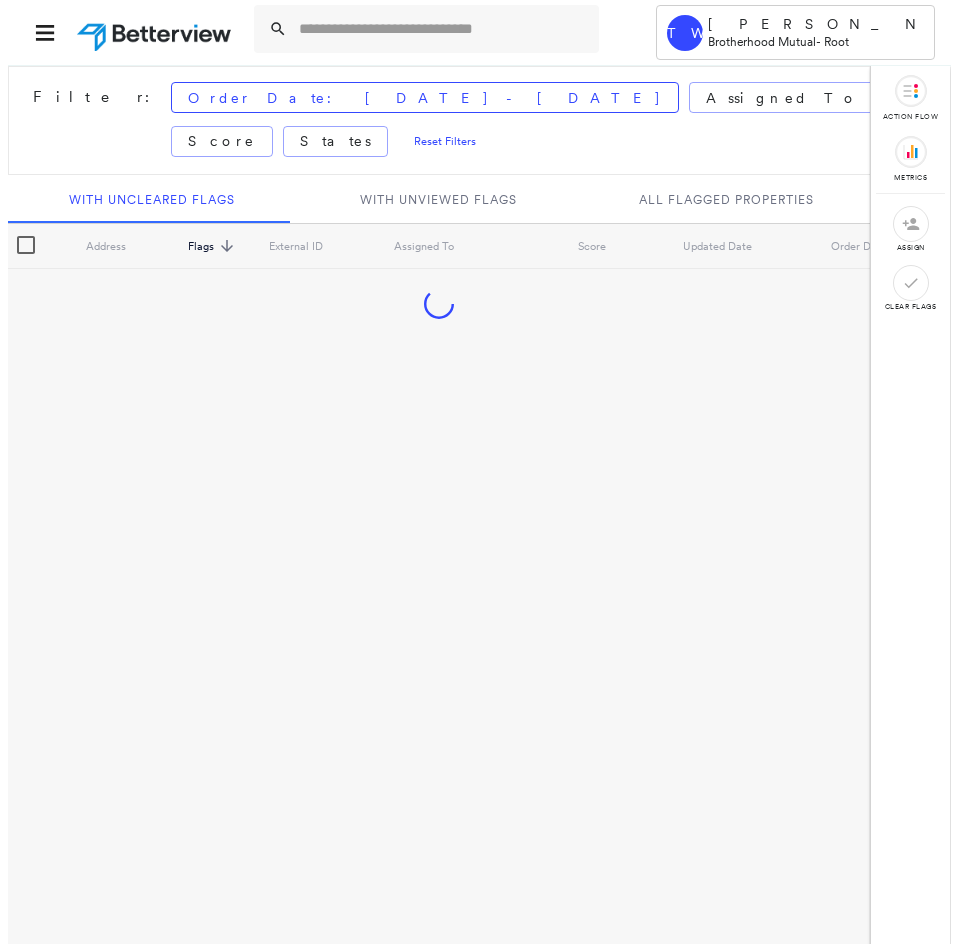 scroll, scrollTop: 0, scrollLeft: 0, axis: both 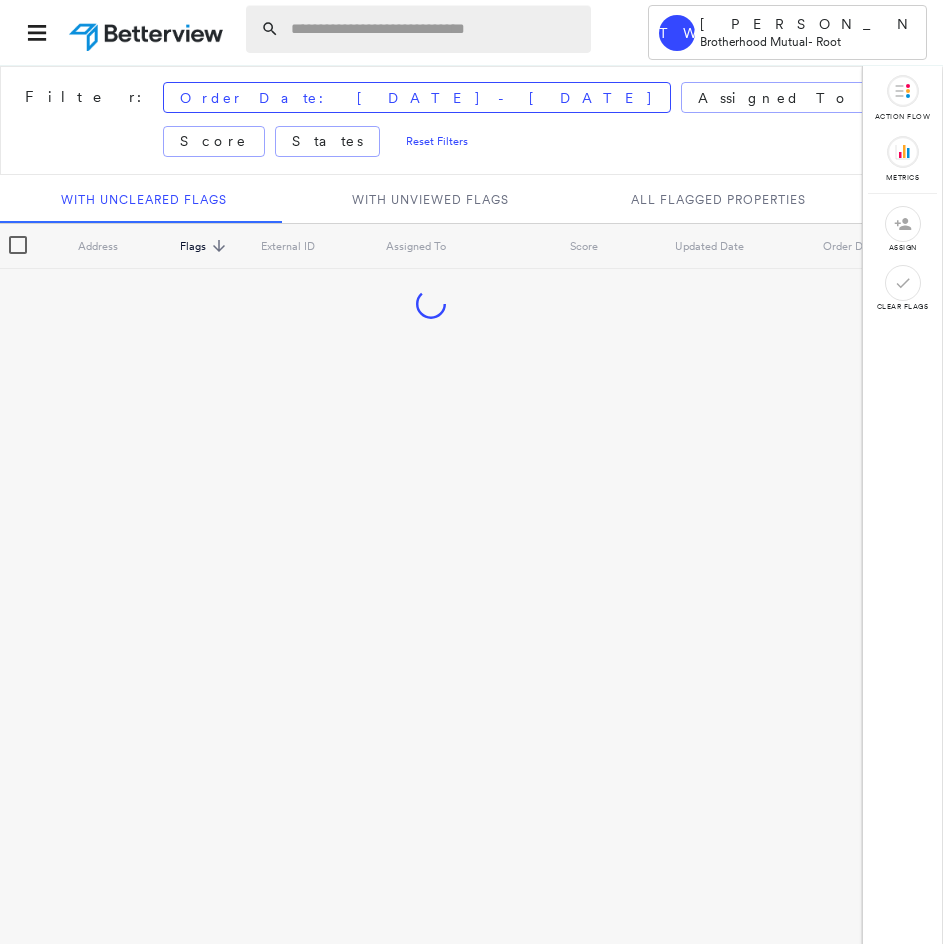 click at bounding box center [435, 29] 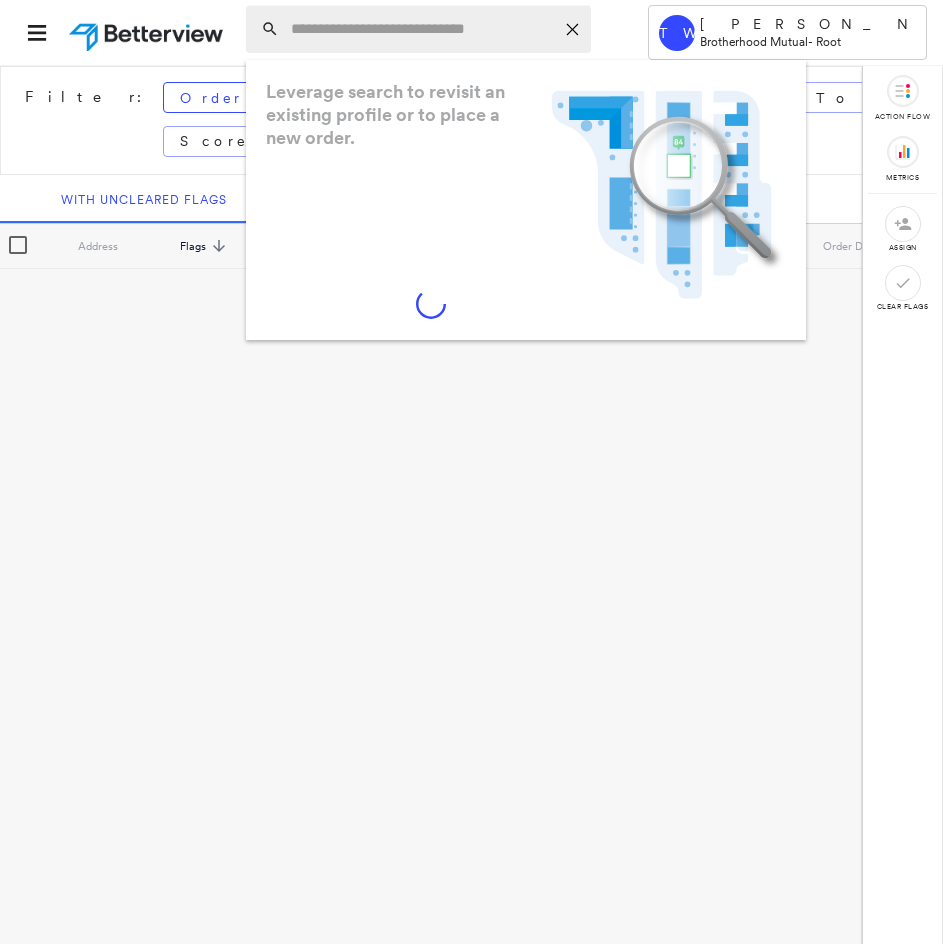 paste on "**********" 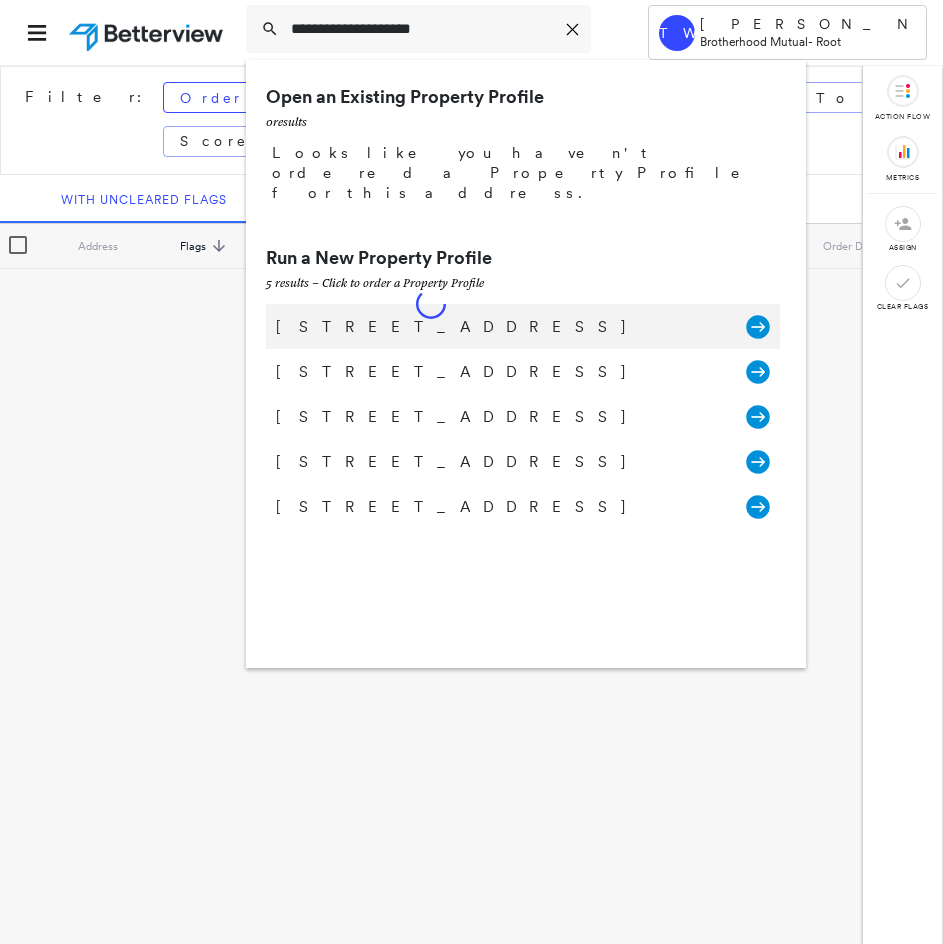click on "[STREET_ADDRESS] Group Created with Sketch." at bounding box center [523, 326] 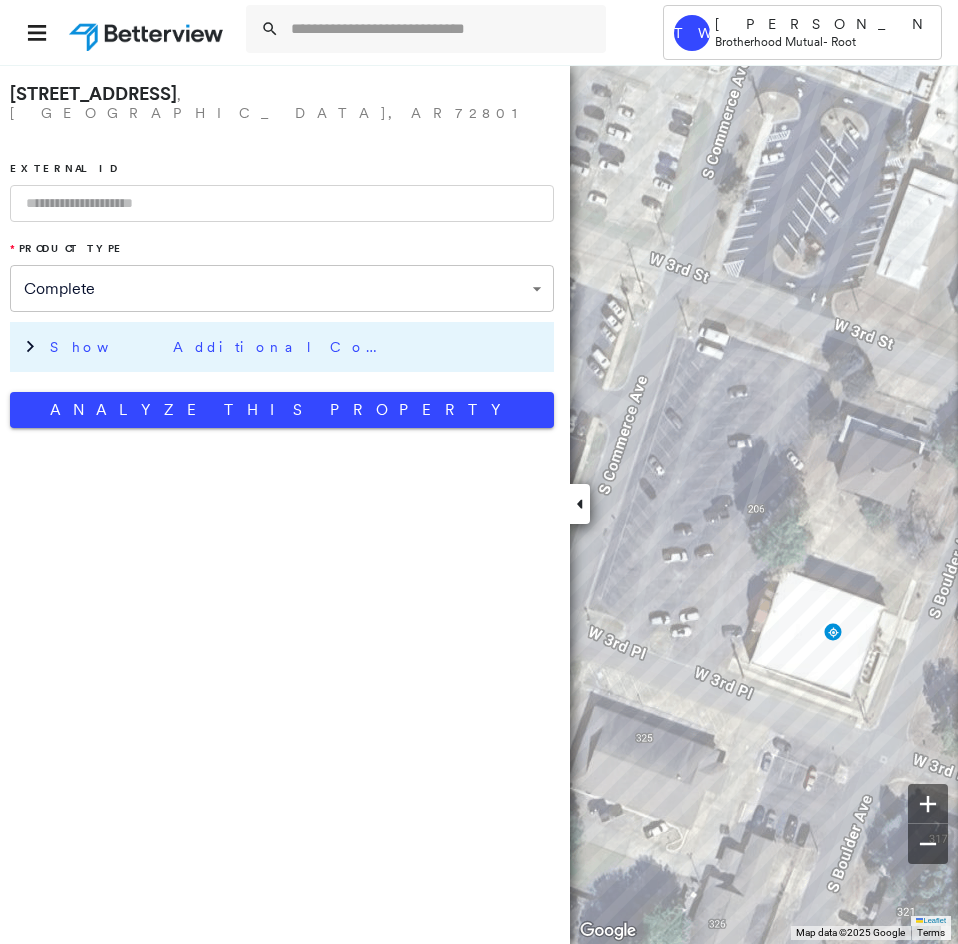click on "Show Additional Company Data" at bounding box center (297, 347) 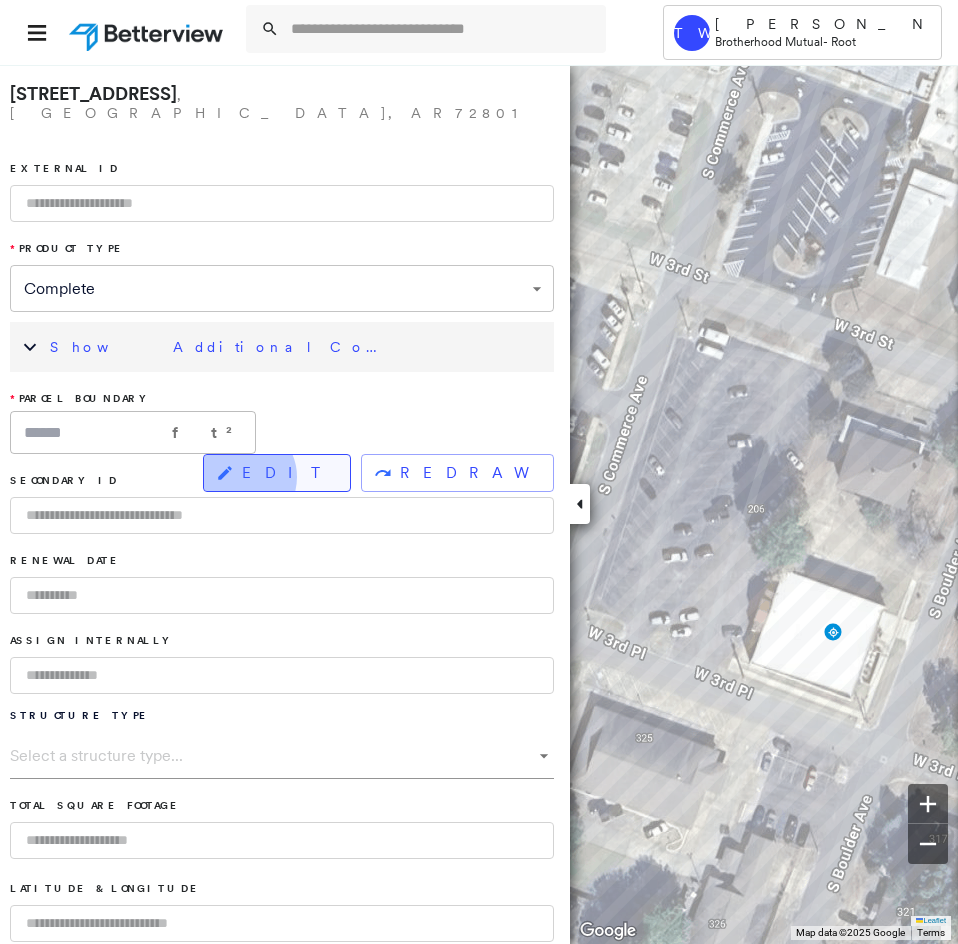 click on "EDIT" at bounding box center (277, 473) 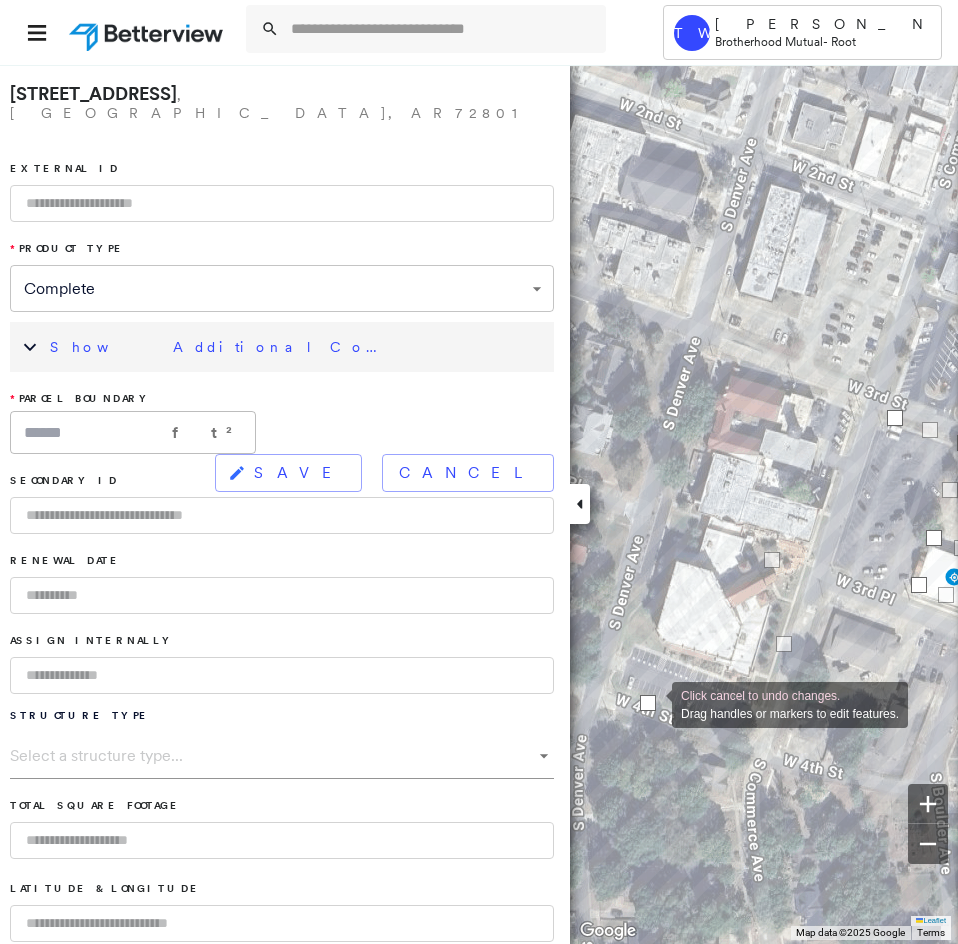drag, startPoint x: 853, startPoint y: 559, endPoint x: 652, endPoint y: 703, distance: 247.25897 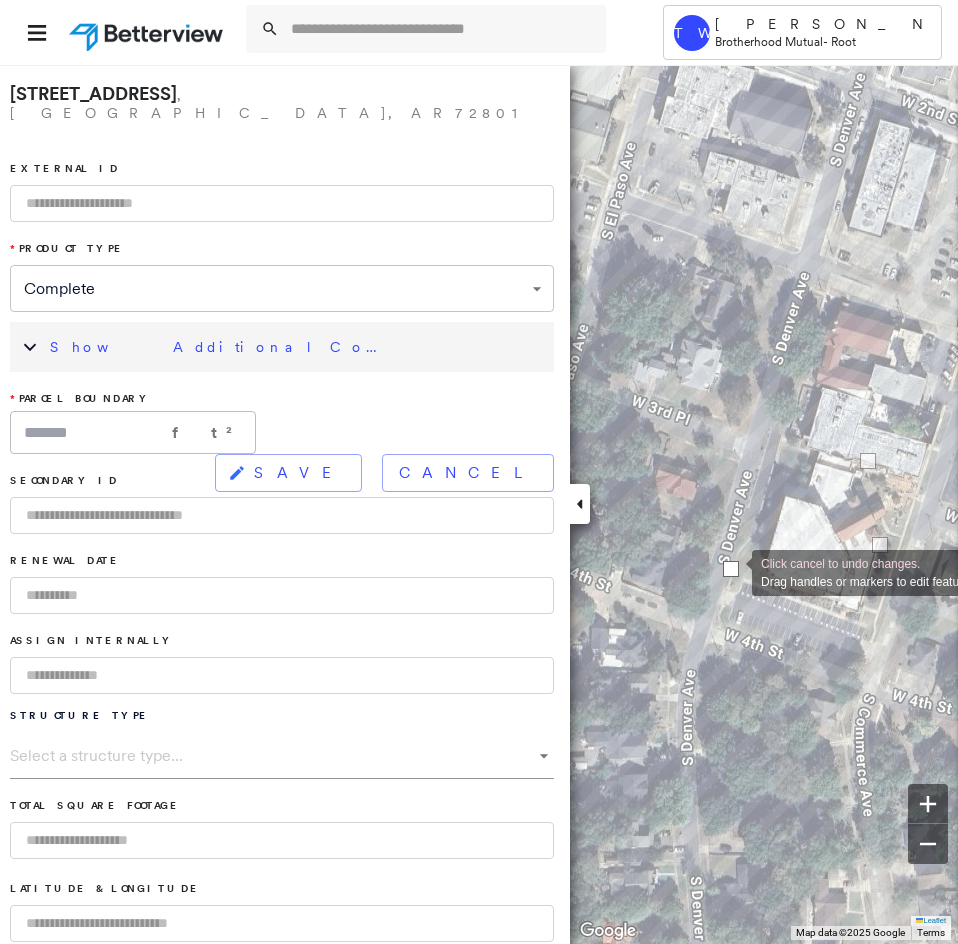 drag, startPoint x: 758, startPoint y: 640, endPoint x: 732, endPoint y: 571, distance: 73.736015 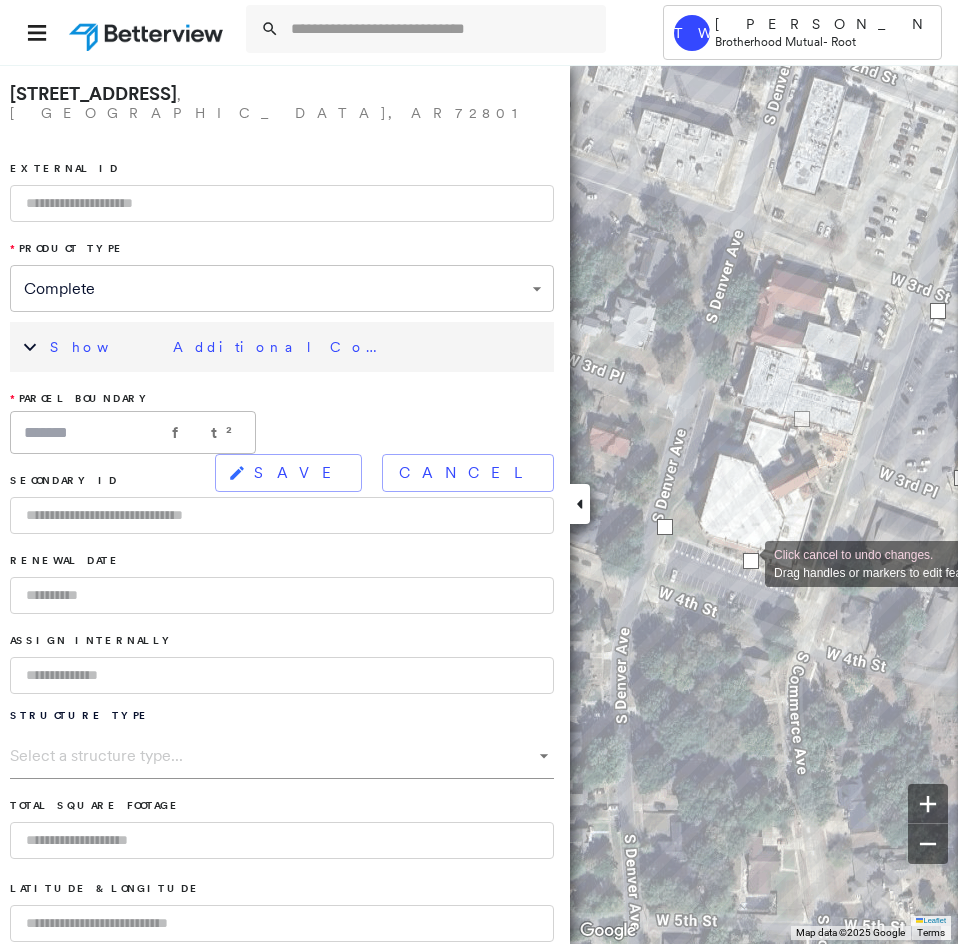 drag, startPoint x: 808, startPoint y: 504, endPoint x: 745, endPoint y: 562, distance: 85.632935 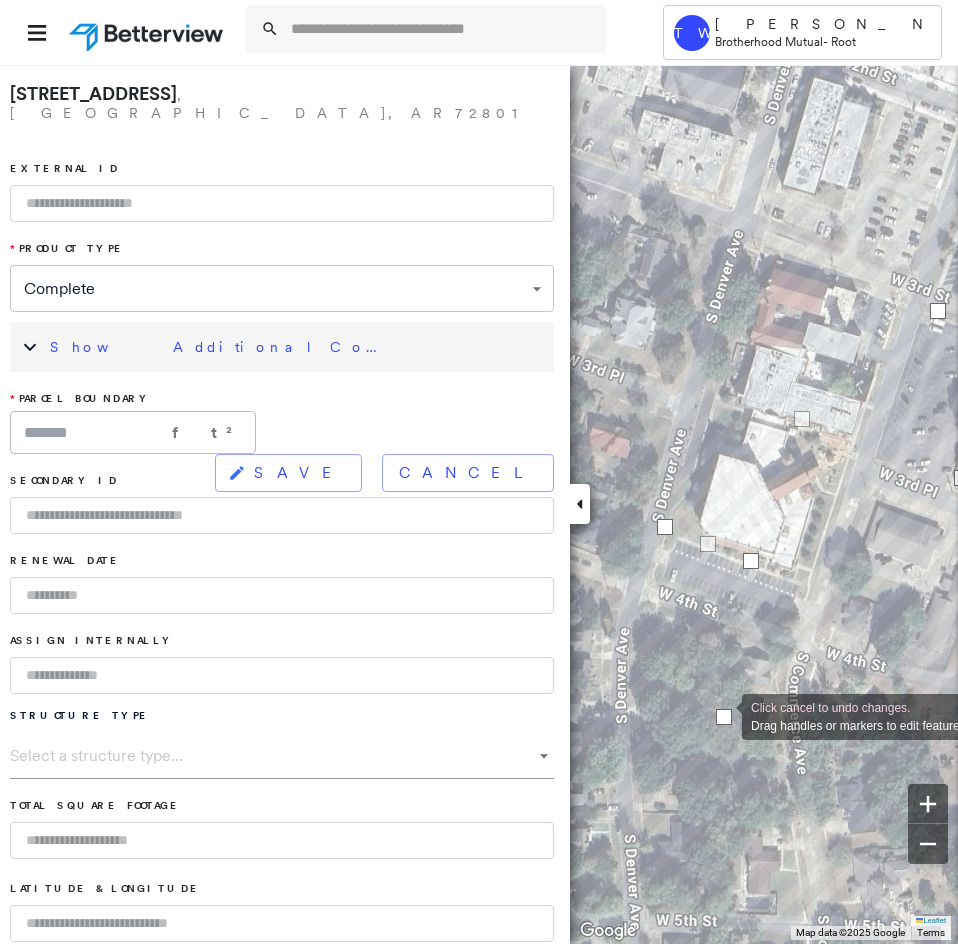 drag, startPoint x: 855, startPoint y: 518, endPoint x: 721, endPoint y: 715, distance: 238.25406 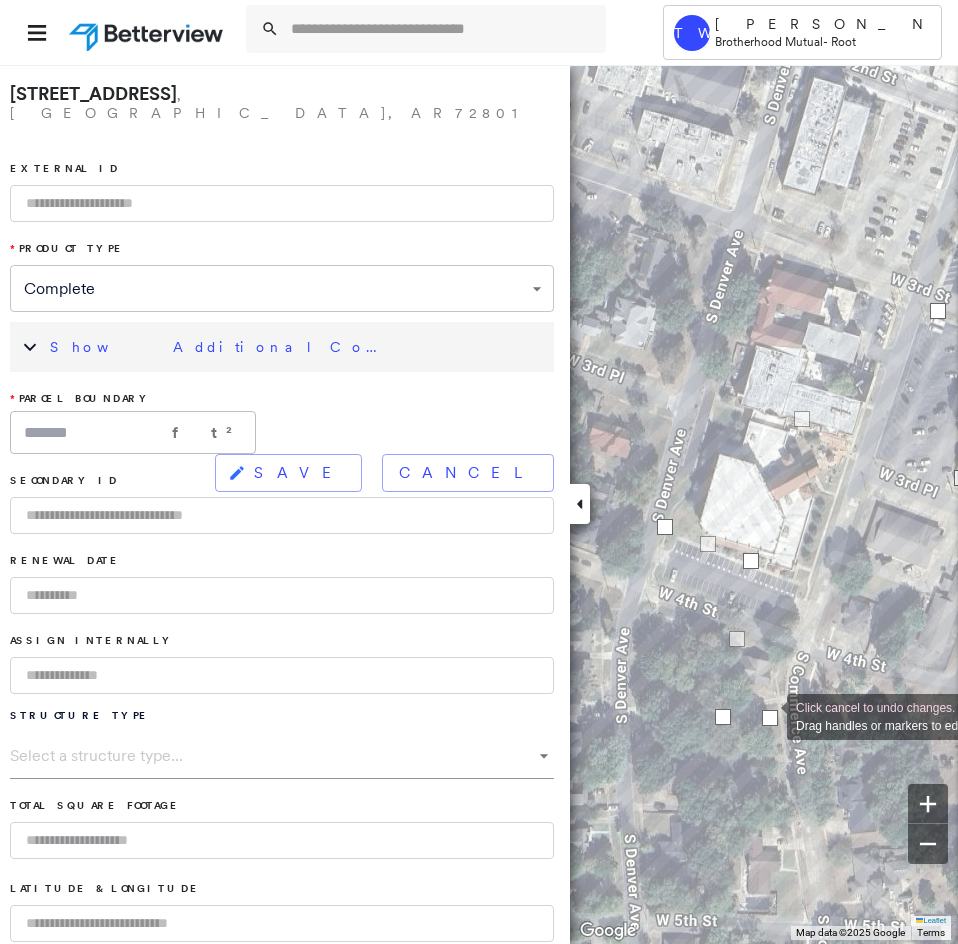 drag, startPoint x: 840, startPoint y: 595, endPoint x: 767, endPoint y: 715, distance: 140.45996 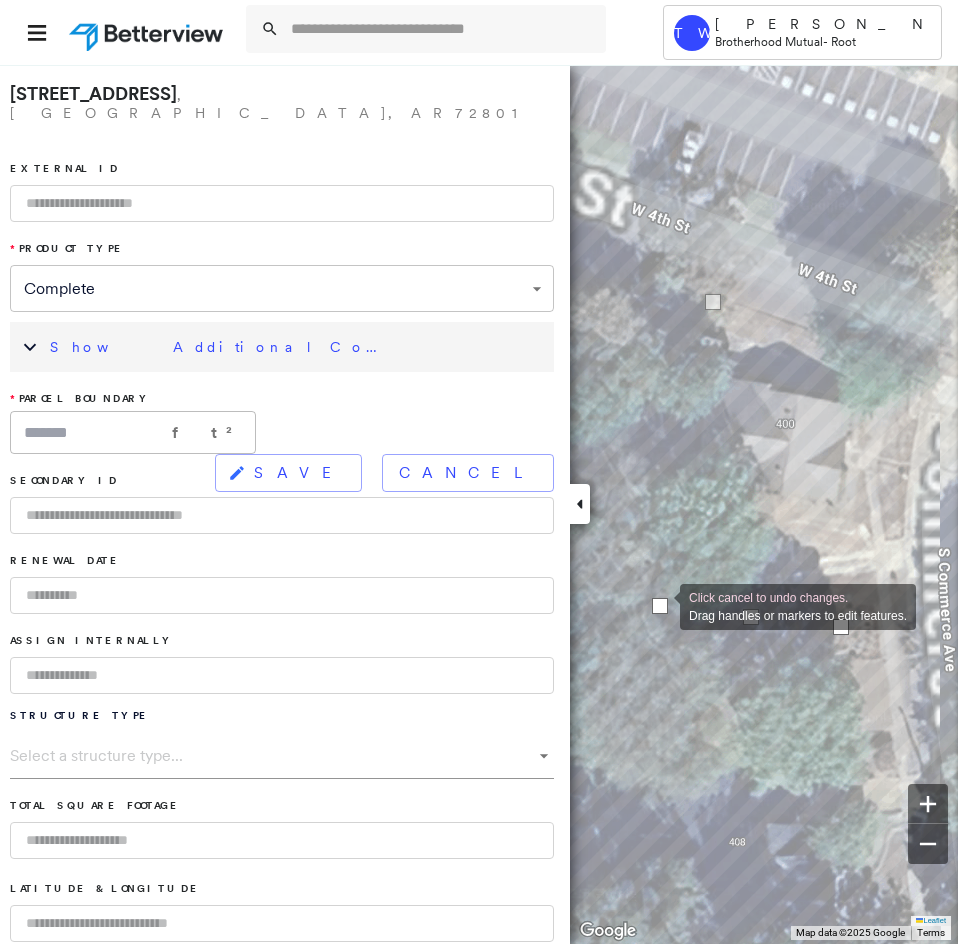 drag, startPoint x: 653, startPoint y: 622, endPoint x: 663, endPoint y: 597, distance: 26.925823 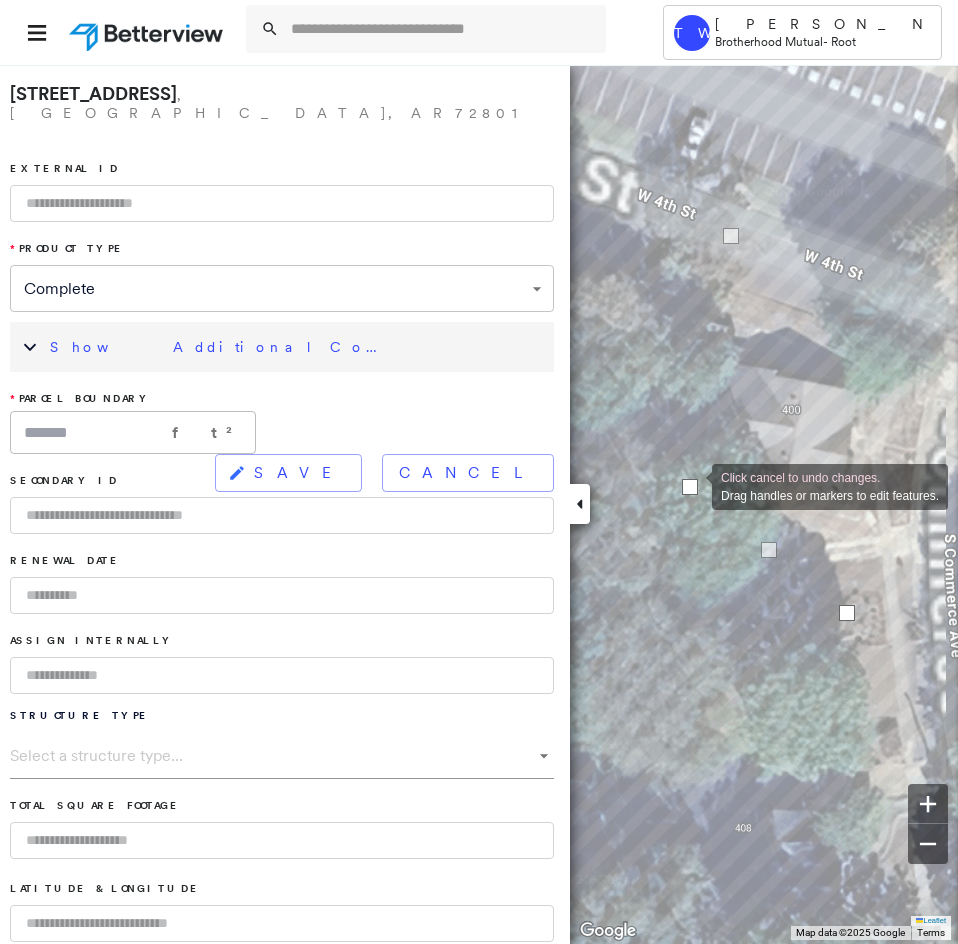 drag, startPoint x: 669, startPoint y: 587, endPoint x: 692, endPoint y: 485, distance: 104.56099 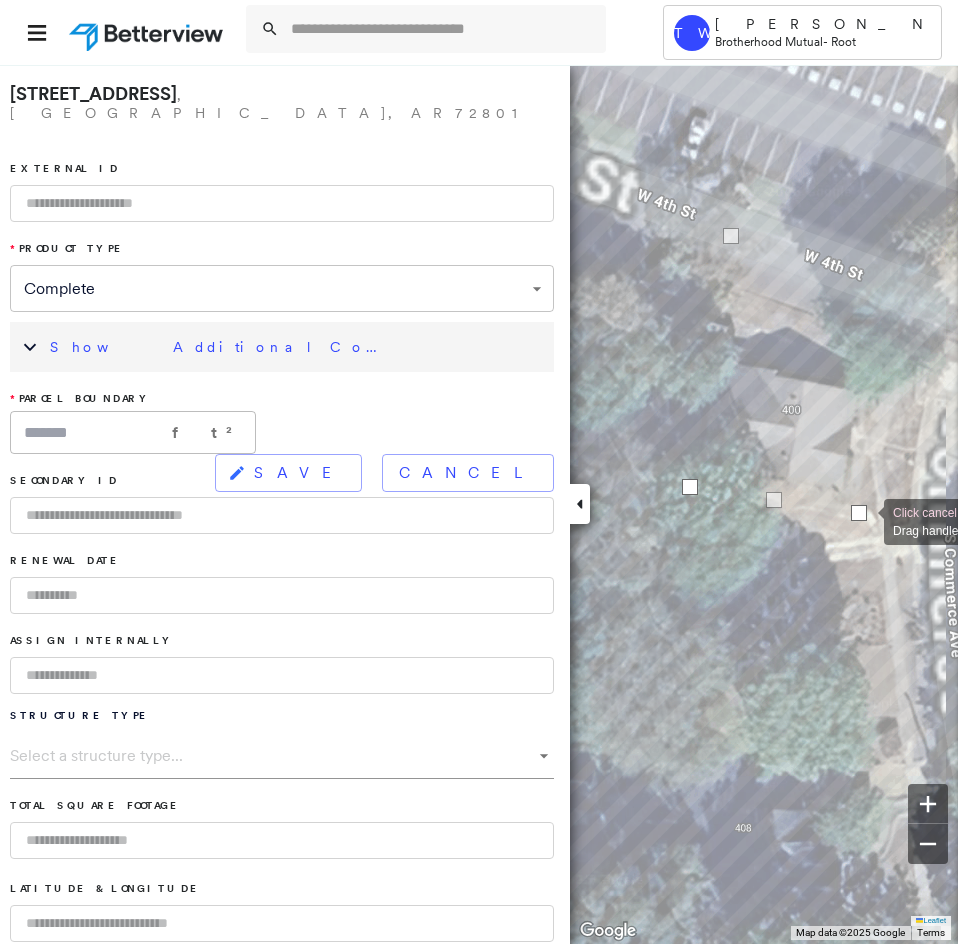 drag, startPoint x: 852, startPoint y: 620, endPoint x: 864, endPoint y: 520, distance: 100.71743 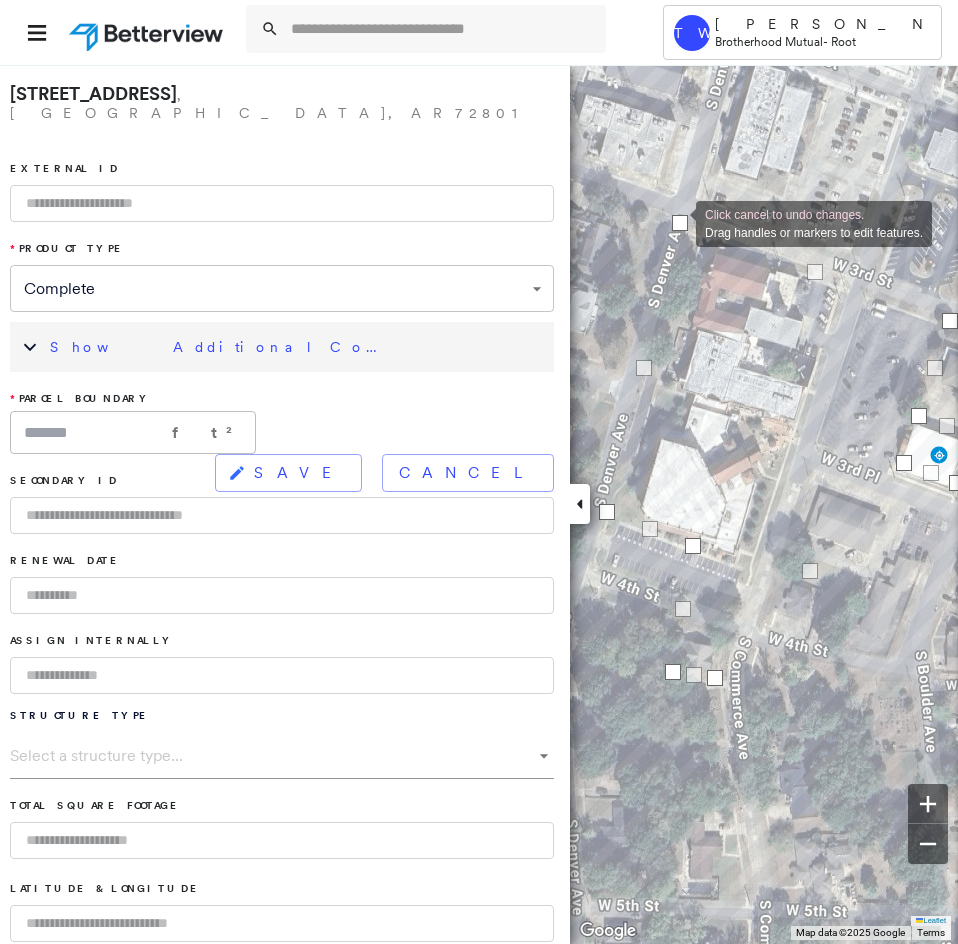 drag, startPoint x: 876, startPoint y: 295, endPoint x: 676, endPoint y: 221, distance: 213.25102 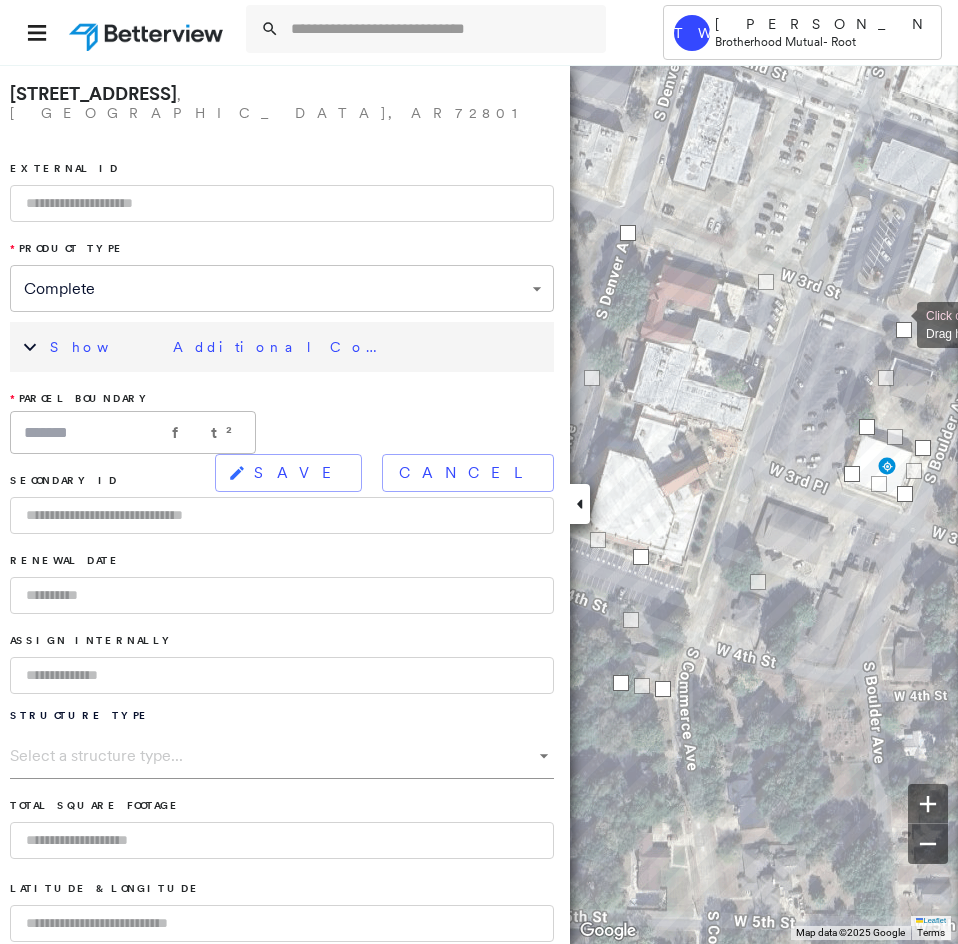 click at bounding box center (904, 330) 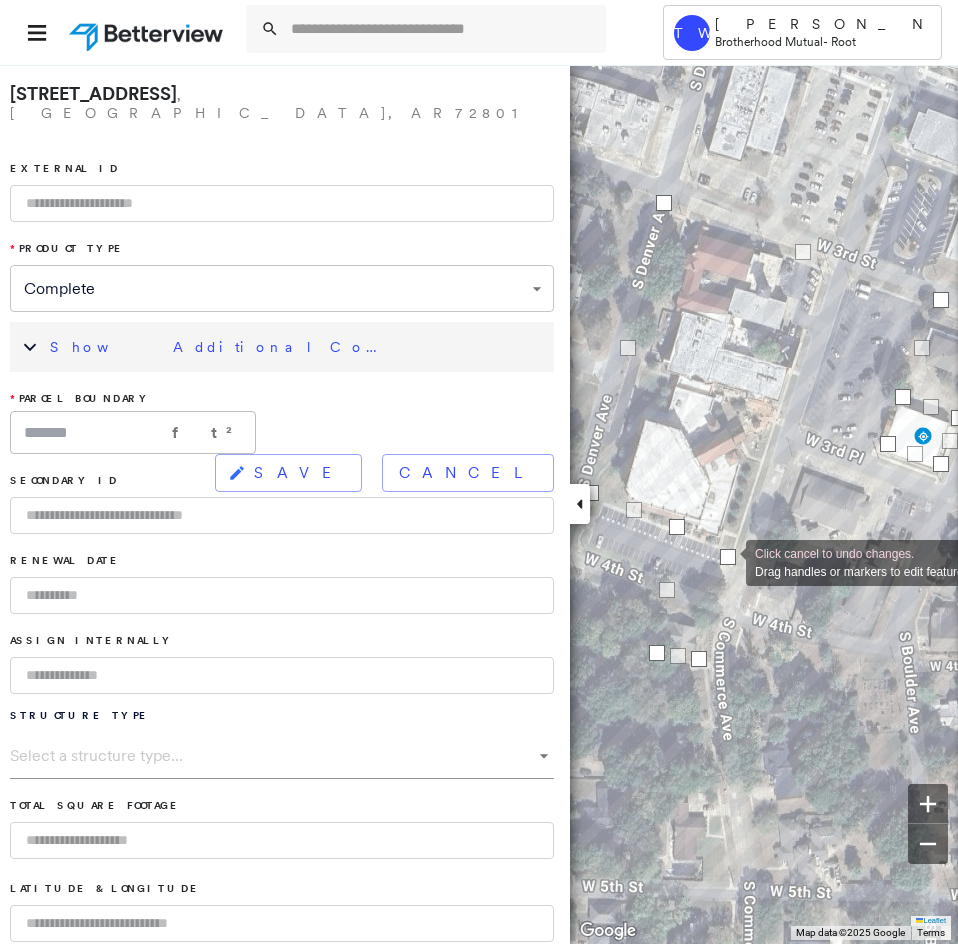 drag, startPoint x: 792, startPoint y: 556, endPoint x: 726, endPoint y: 561, distance: 66.189125 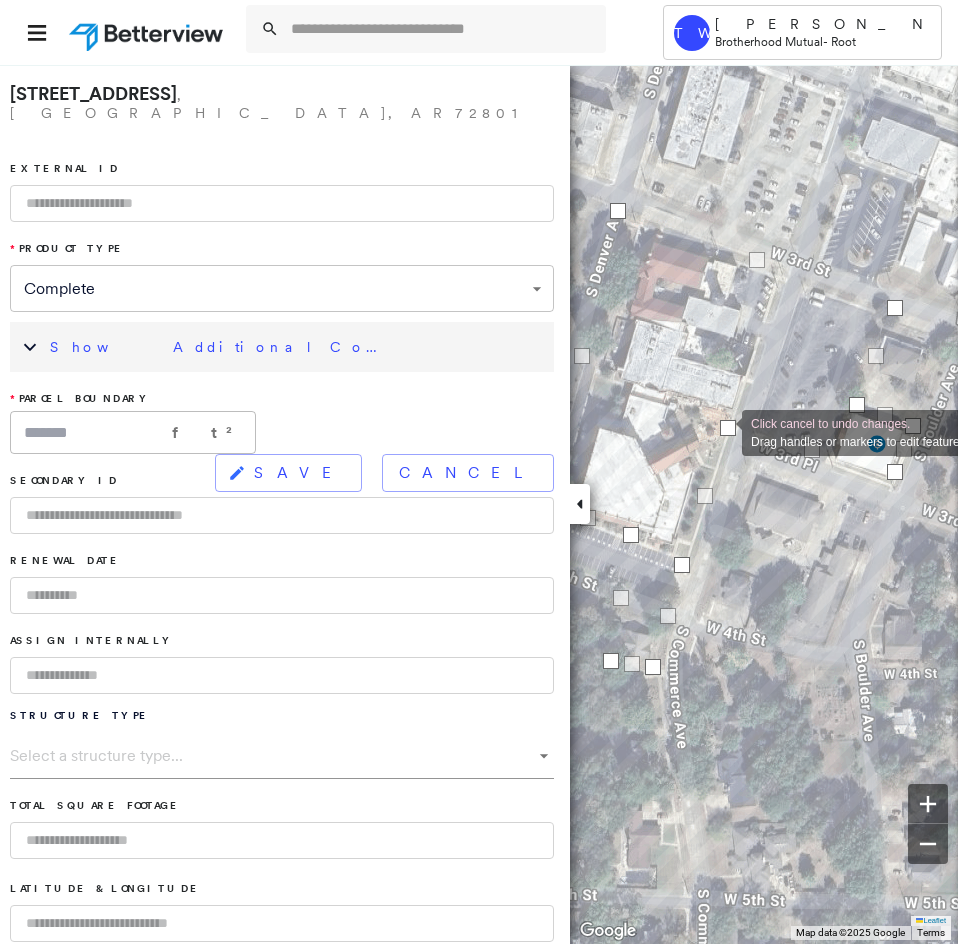 drag, startPoint x: 836, startPoint y: 455, endPoint x: 722, endPoint y: 431, distance: 116.498924 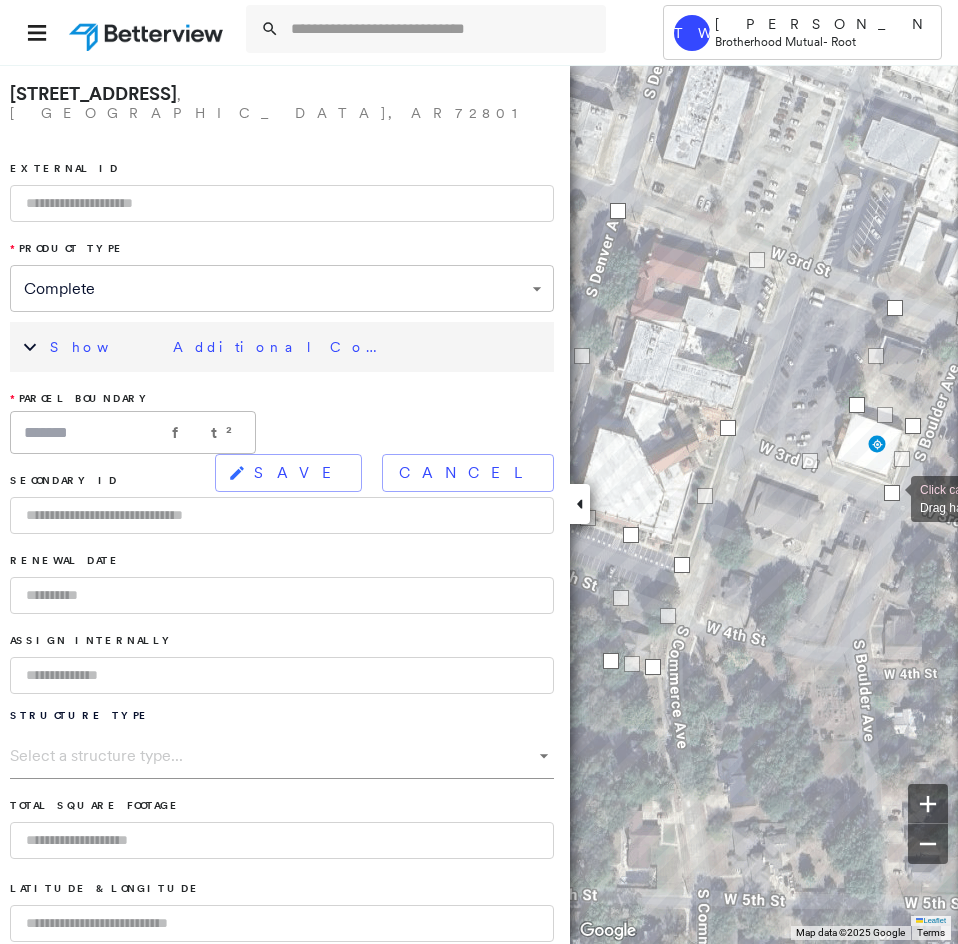 drag, startPoint x: 894, startPoint y: 476, endPoint x: 891, endPoint y: 497, distance: 21.213203 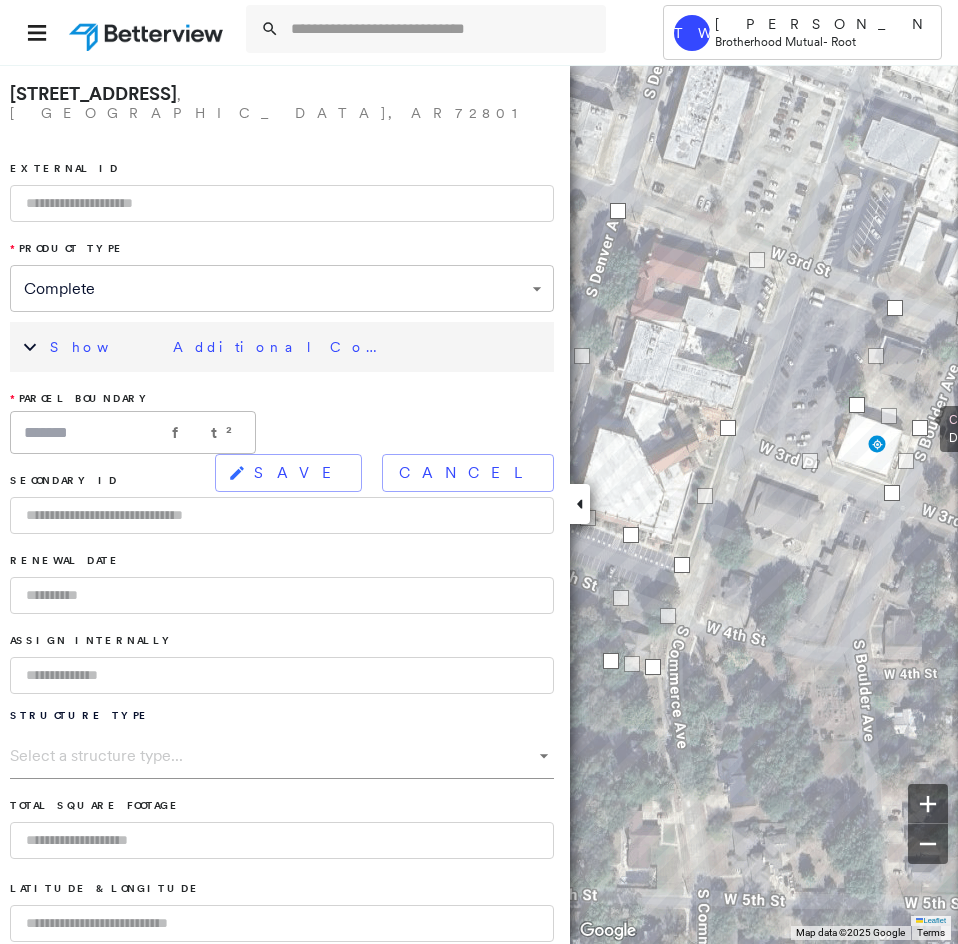 click at bounding box center (920, 428) 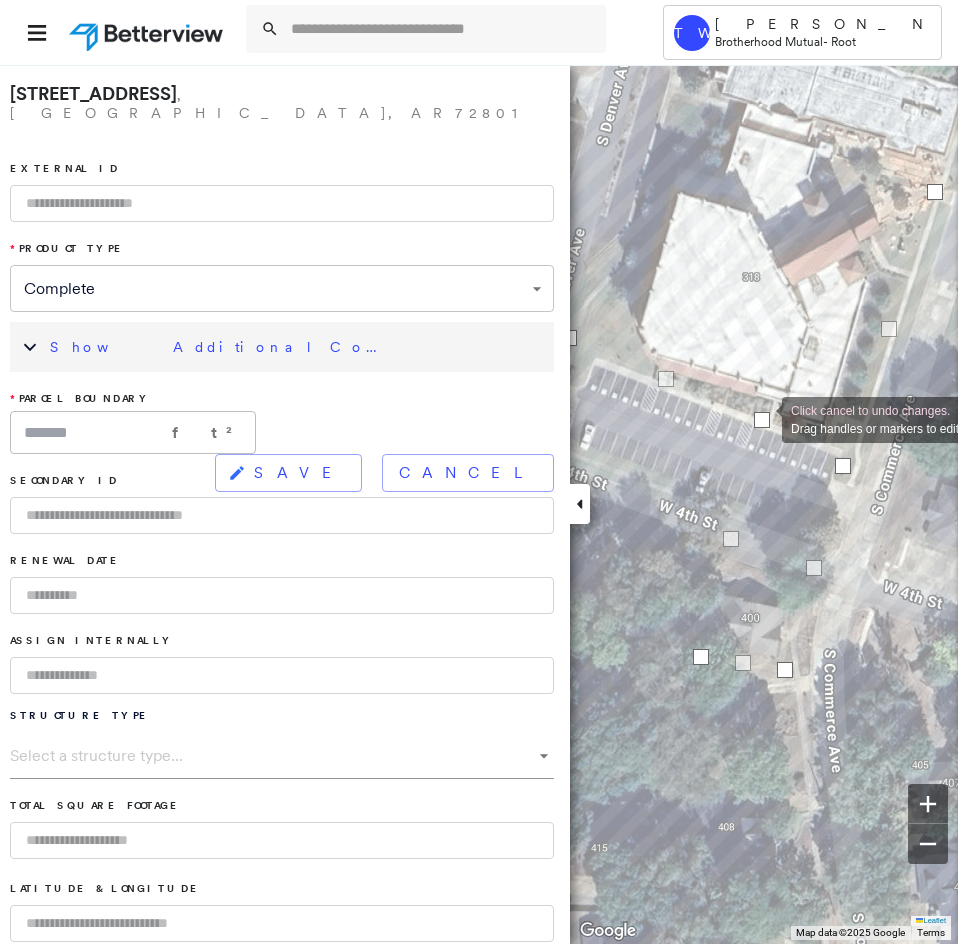 drag, startPoint x: 741, startPoint y: 404, endPoint x: 762, endPoint y: 418, distance: 25.23886 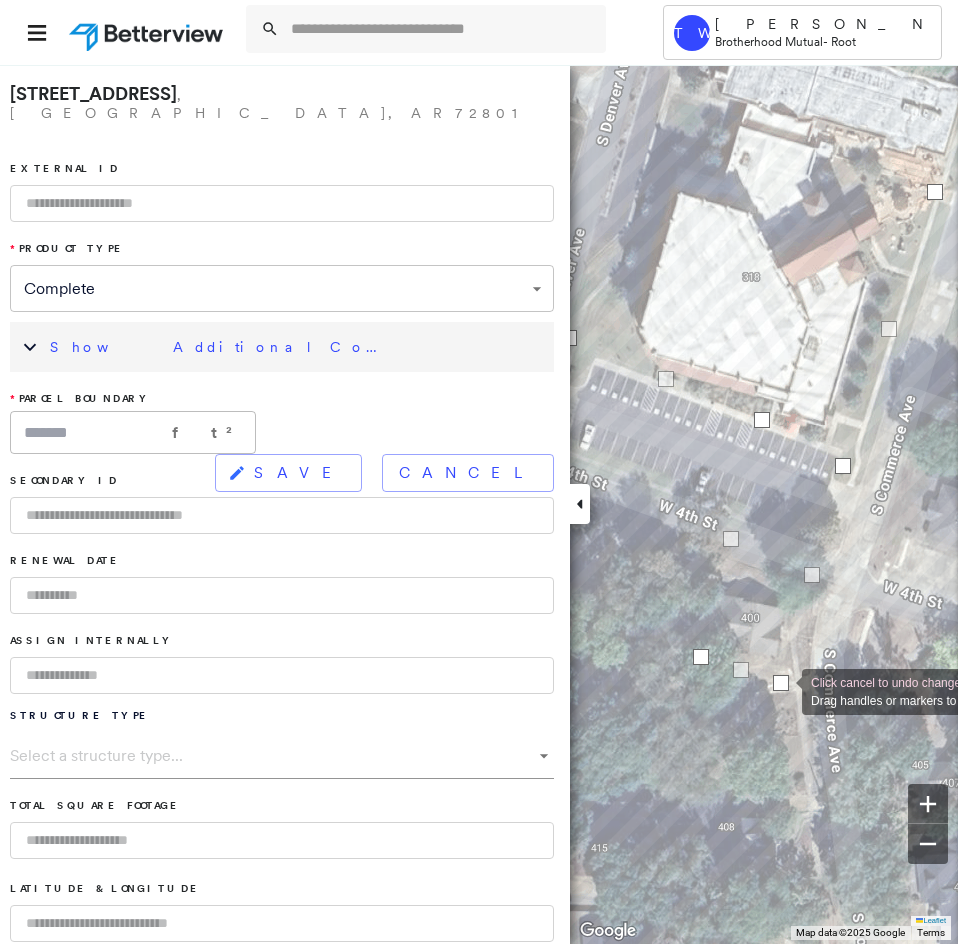 drag, startPoint x: 786, startPoint y: 677, endPoint x: 782, endPoint y: 690, distance: 13.601471 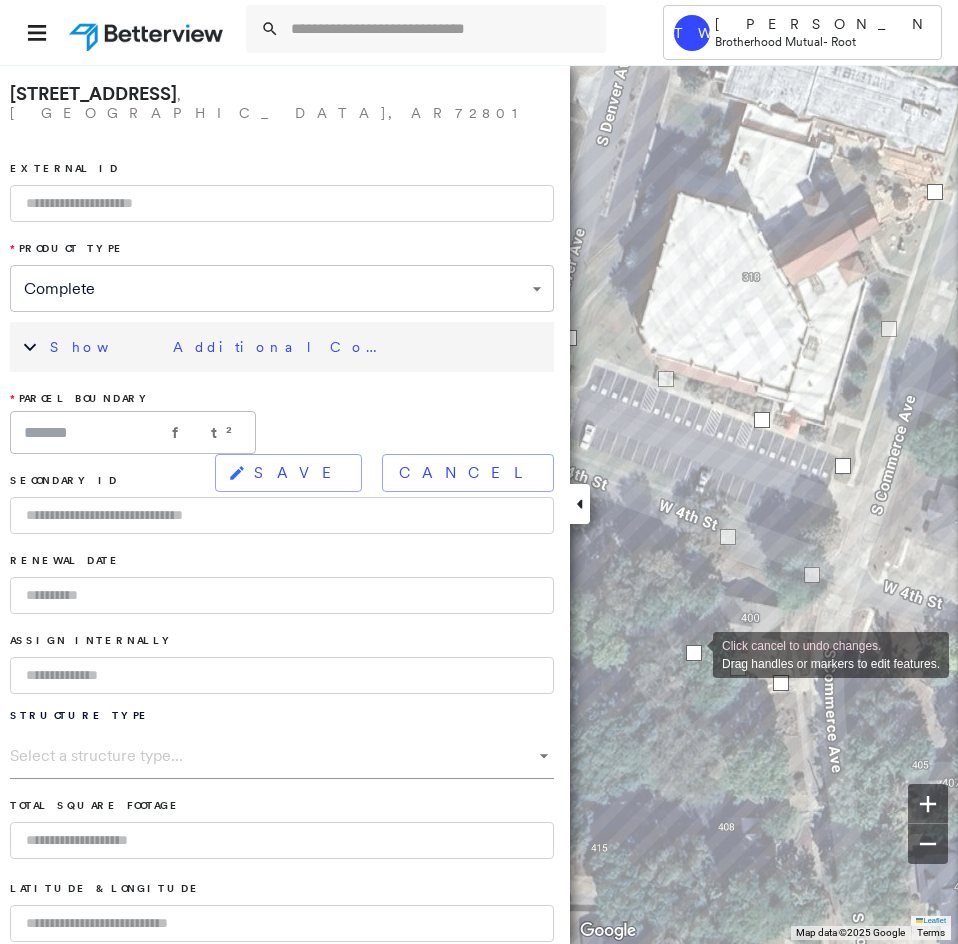 click at bounding box center (694, 653) 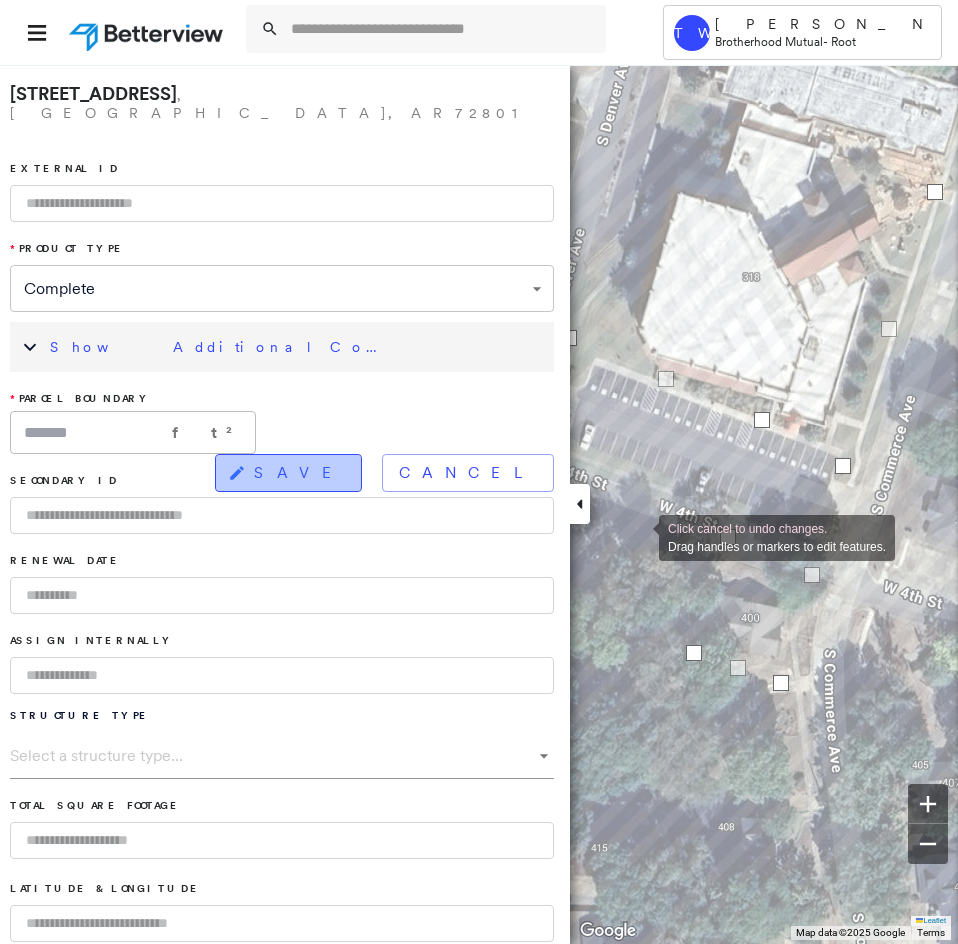 click on "SAVE" at bounding box center [288, 473] 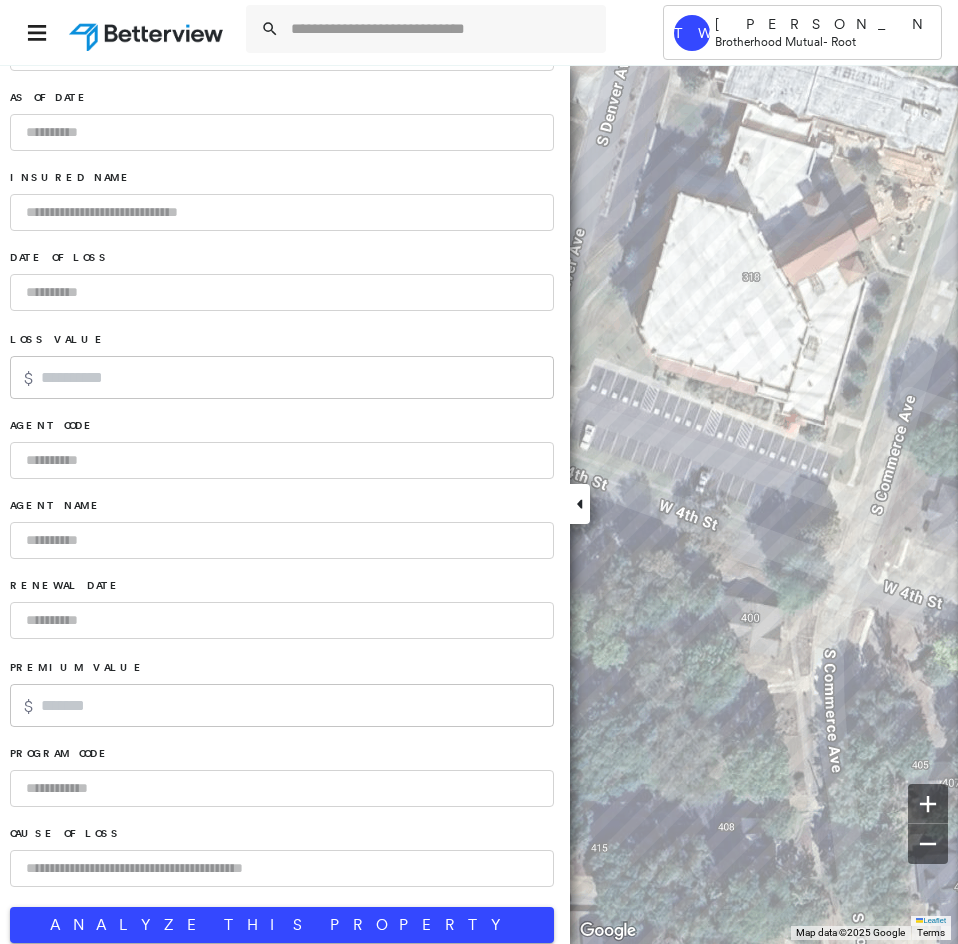 scroll, scrollTop: 1109, scrollLeft: 0, axis: vertical 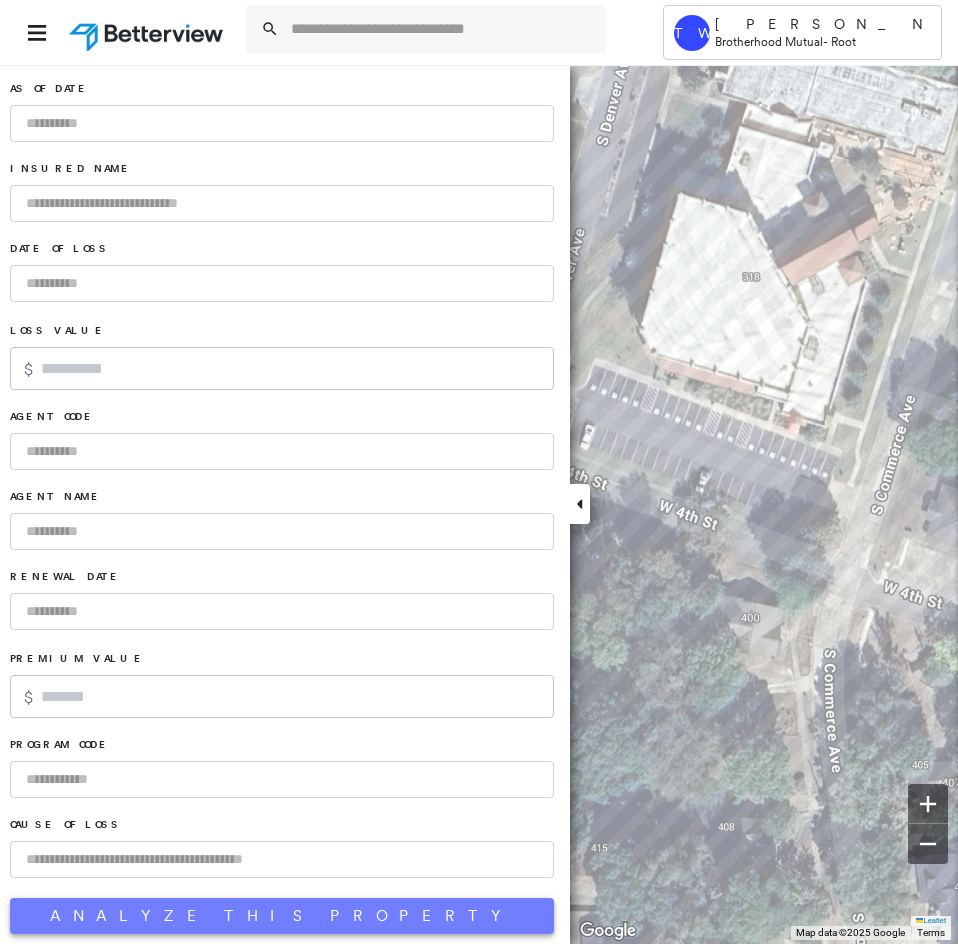 click on "Analyze This Property" at bounding box center [282, 916] 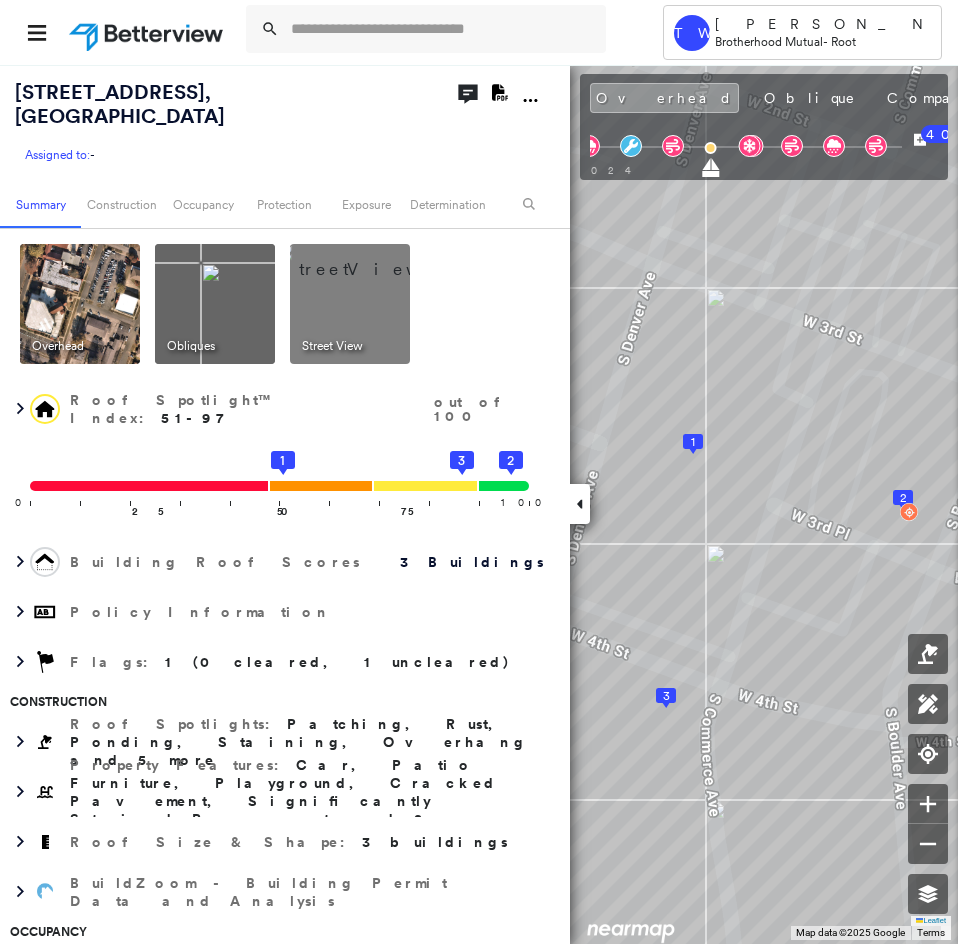 click 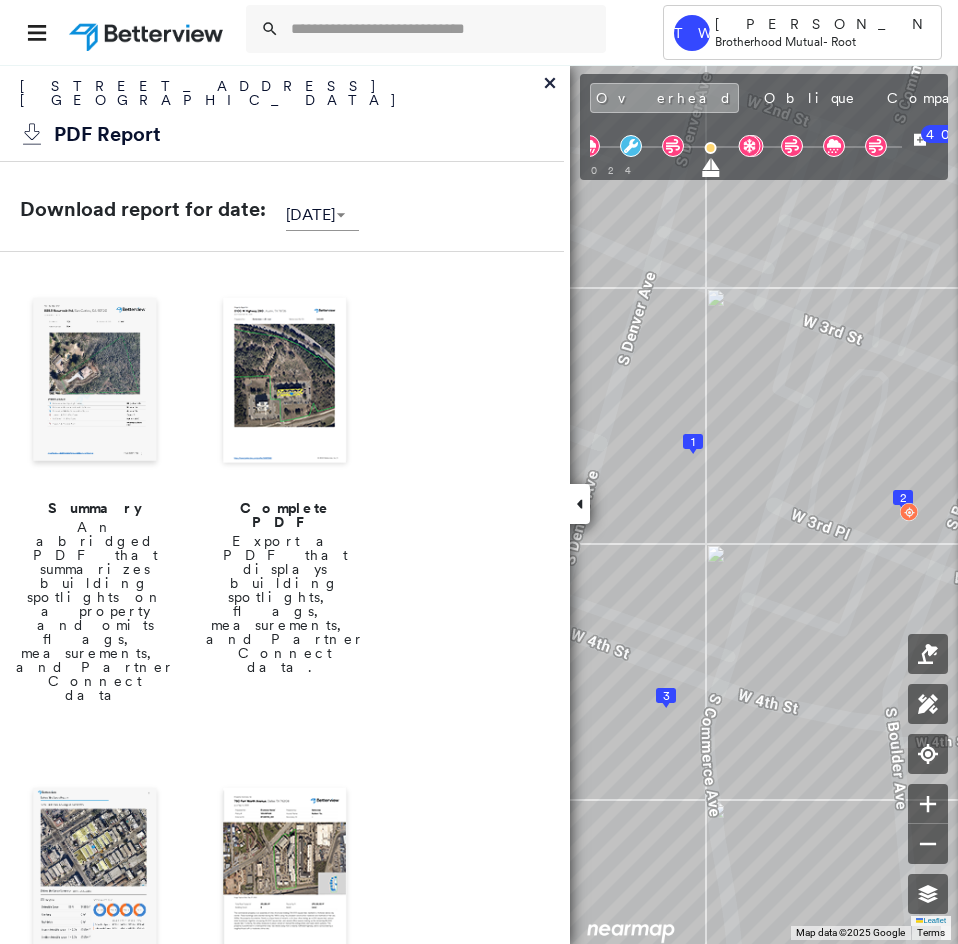 click at bounding box center [285, 382] 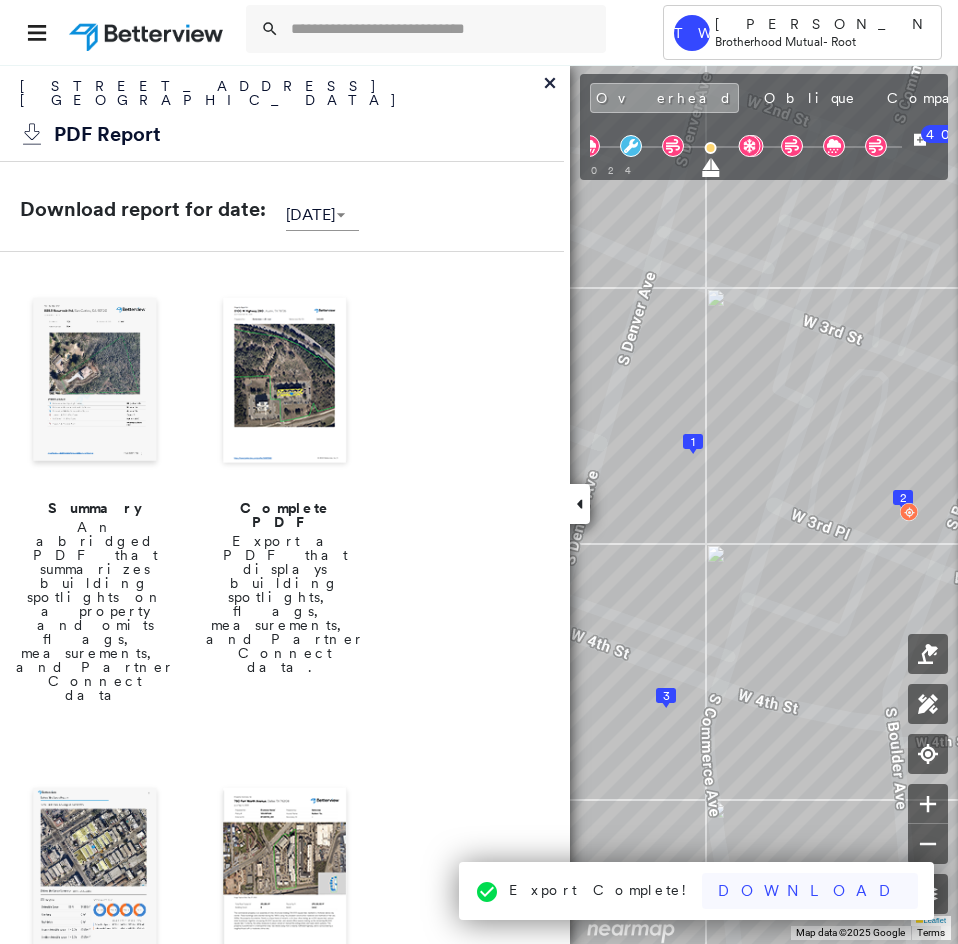 click on "Download" at bounding box center (810, 891) 